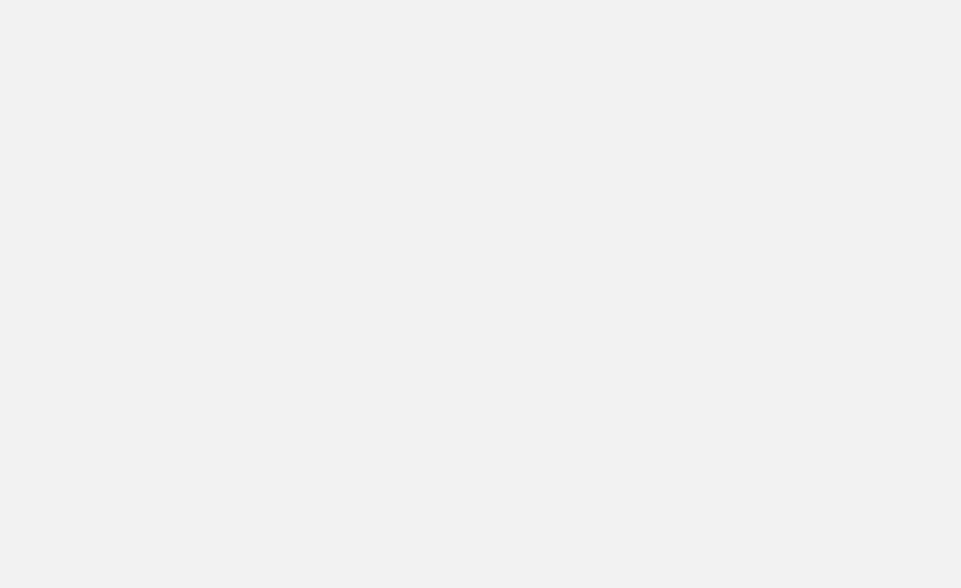 scroll, scrollTop: 0, scrollLeft: 0, axis: both 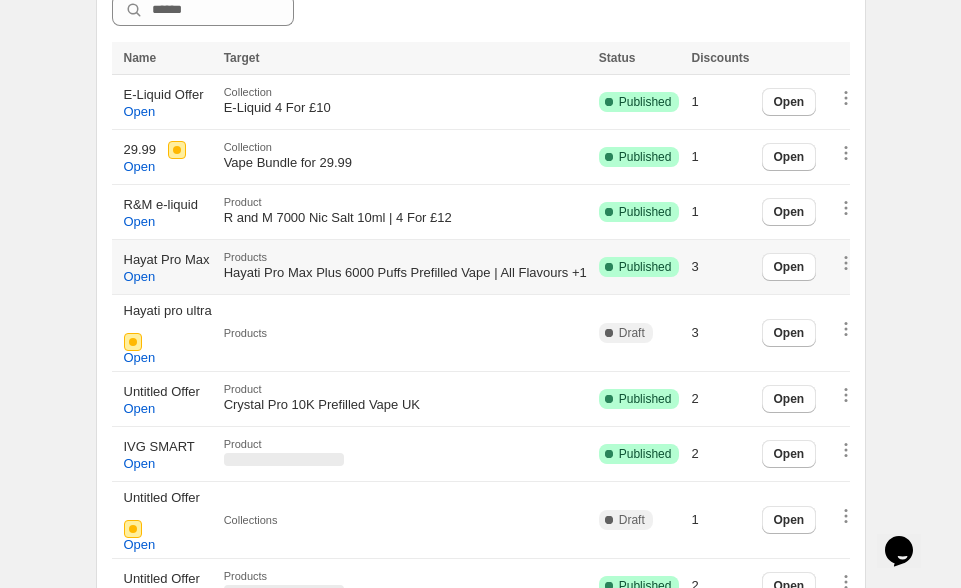 click on "Hayat Pro Max" at bounding box center (167, 260) 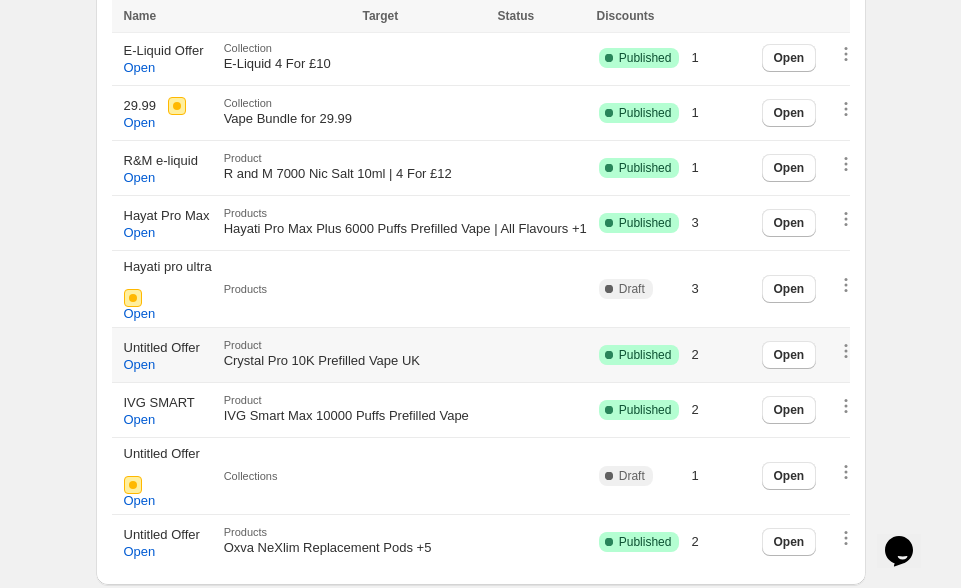 scroll, scrollTop: 885, scrollLeft: 0, axis: vertical 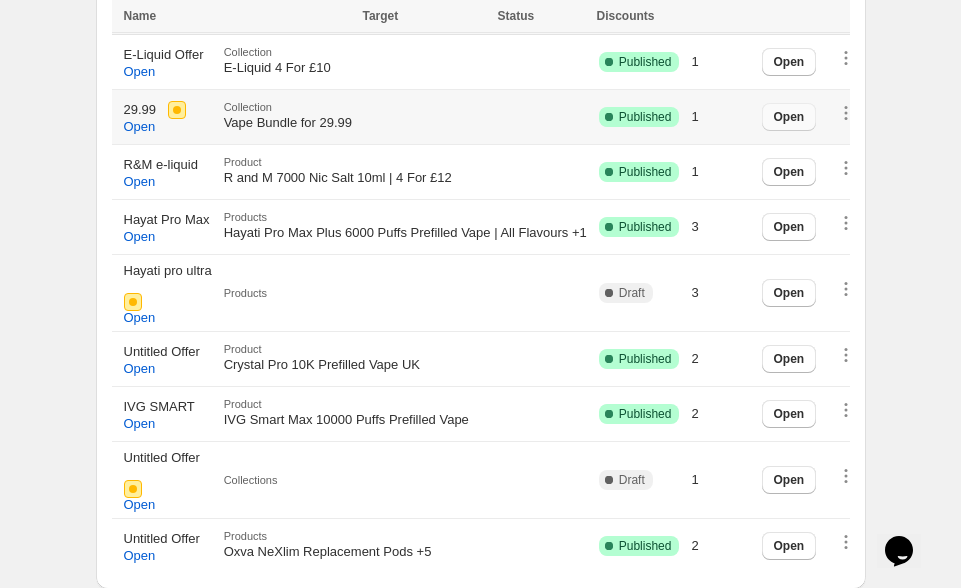 click on "Open" at bounding box center [789, 117] 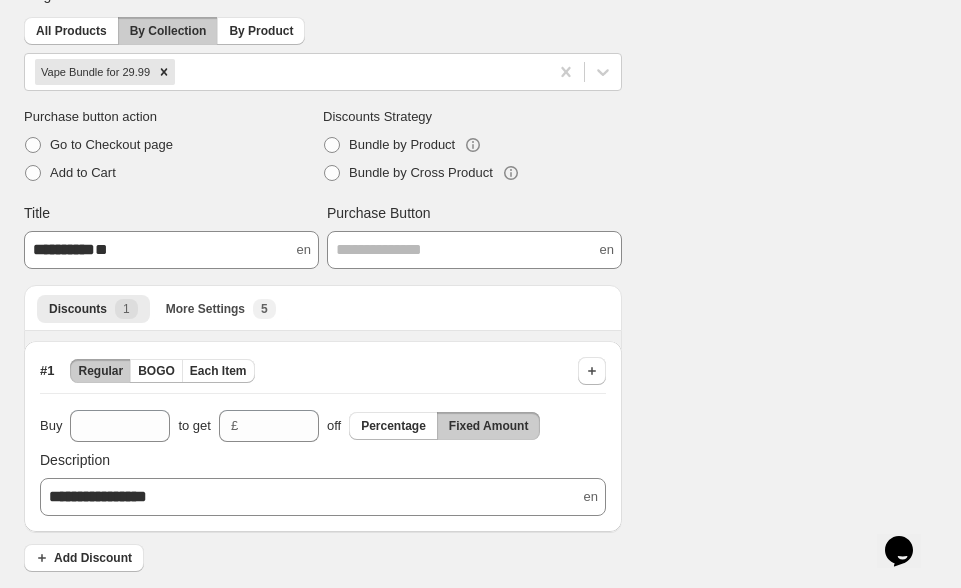 scroll, scrollTop: 0, scrollLeft: 0, axis: both 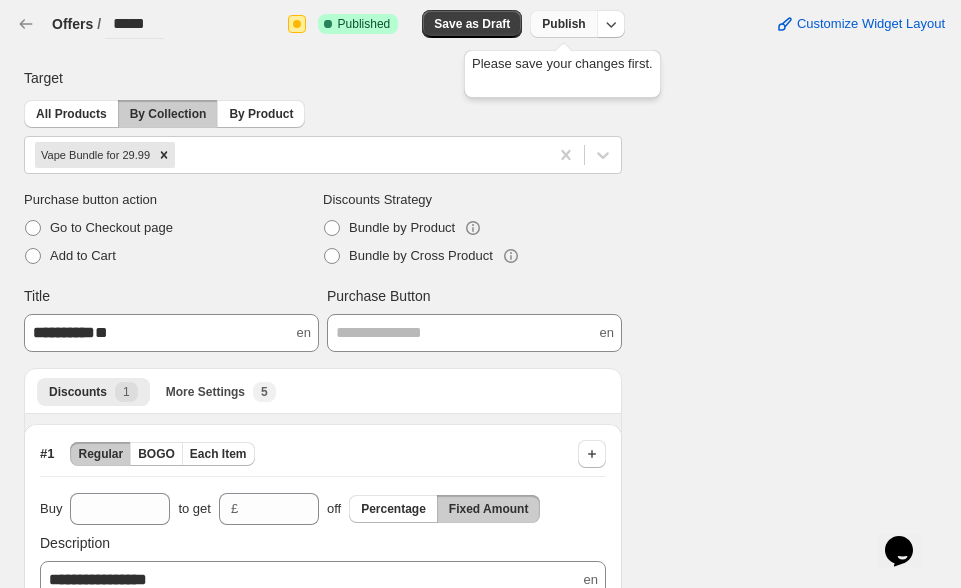 click on "Publish" at bounding box center (563, 24) 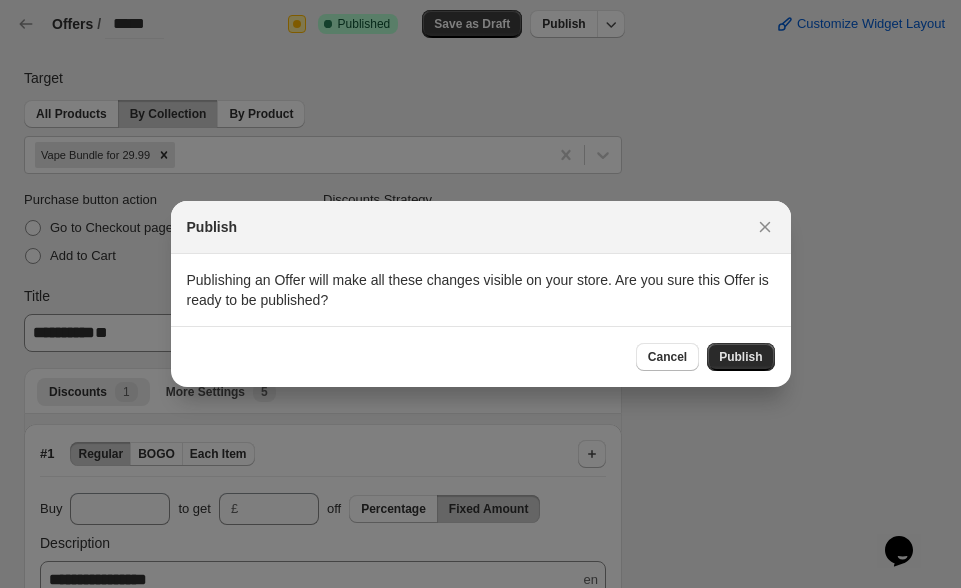 click on "Publish" at bounding box center [740, 357] 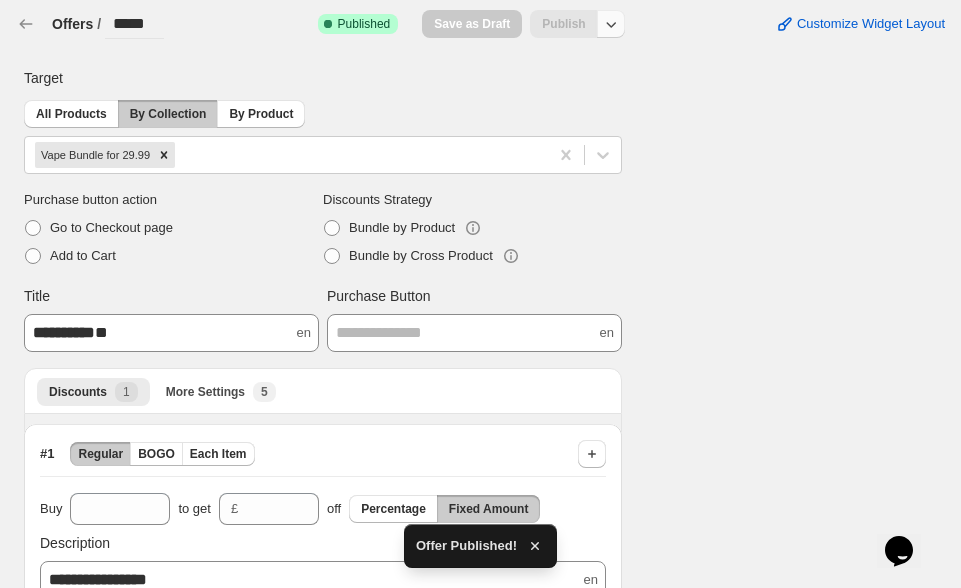 click at bounding box center (611, 24) 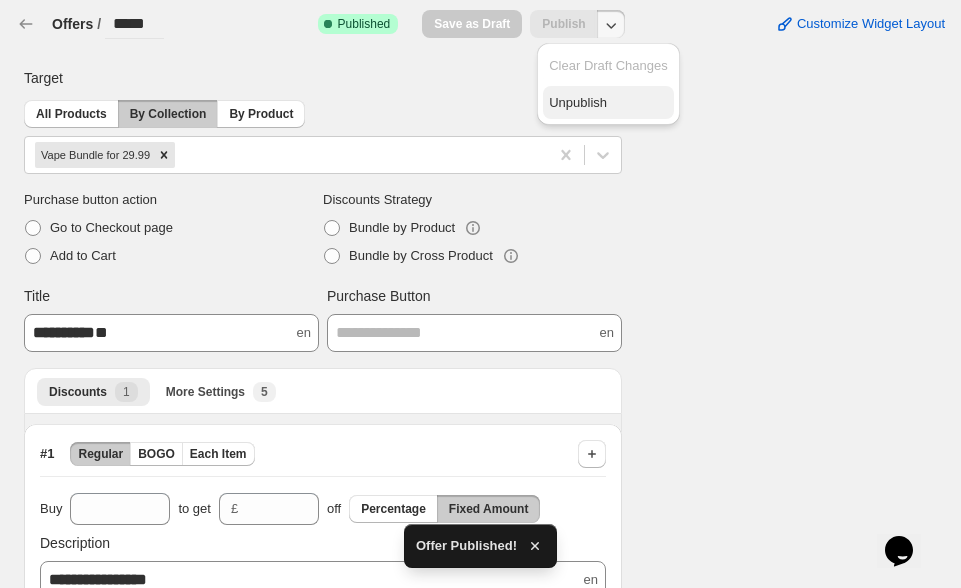 click on "Unpublish" at bounding box center [608, 103] 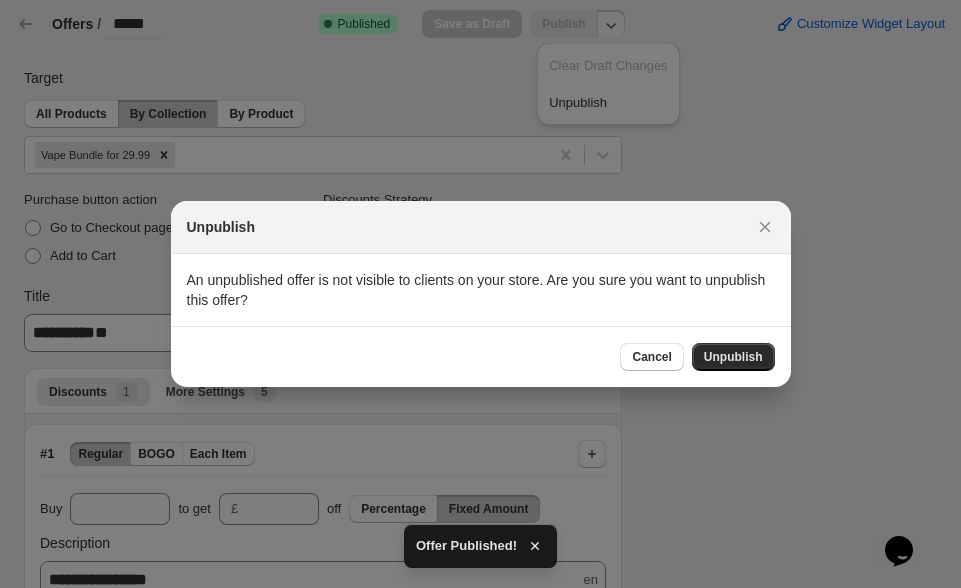 click on "Unpublish" at bounding box center [733, 357] 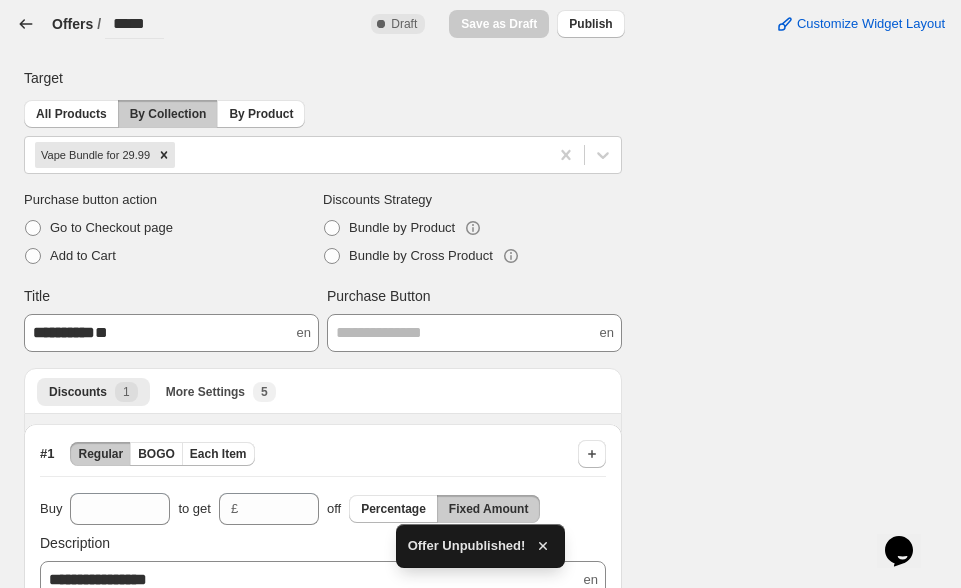 click 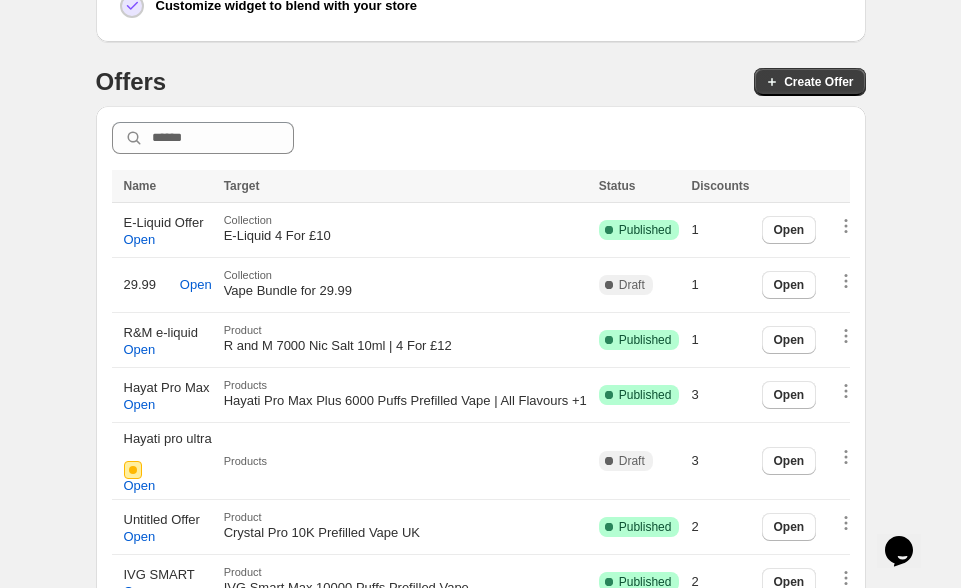 scroll, scrollTop: 778, scrollLeft: 0, axis: vertical 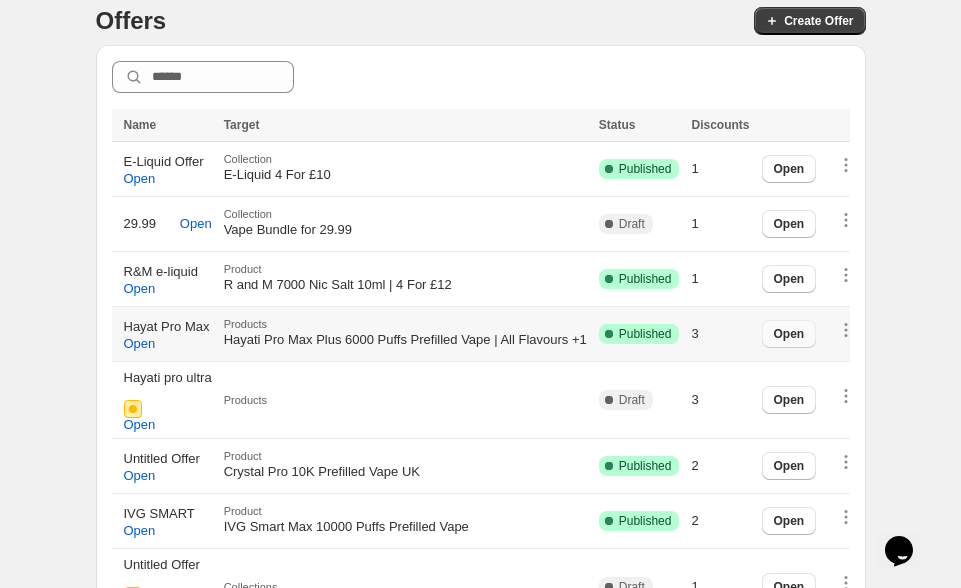 click on "Open" at bounding box center (789, 334) 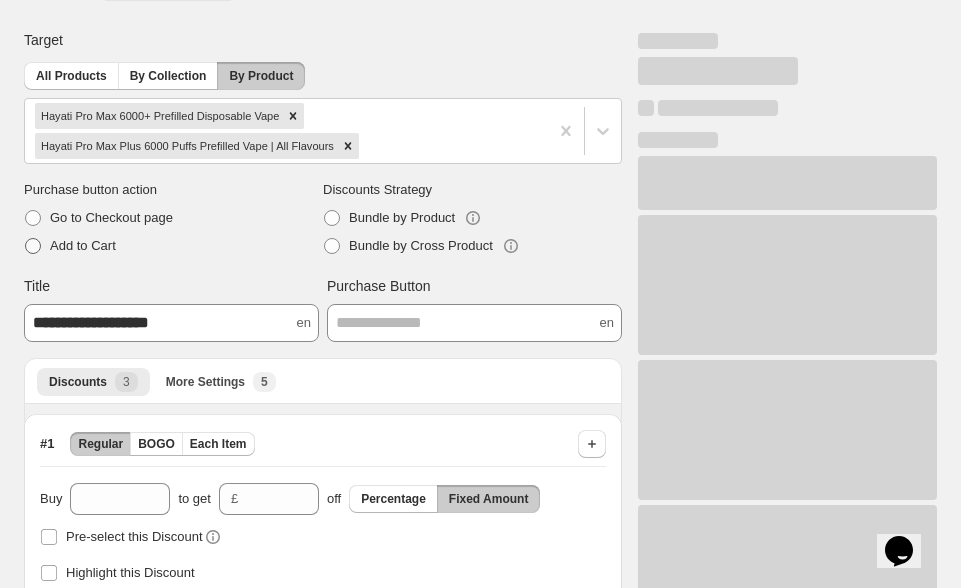 scroll, scrollTop: 0, scrollLeft: 0, axis: both 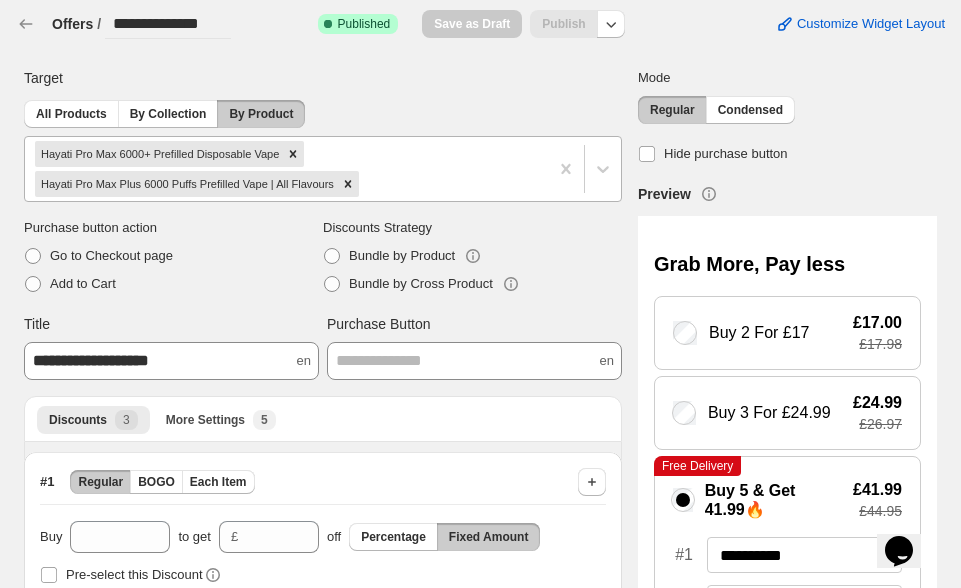 click at bounding box center (450, 184) 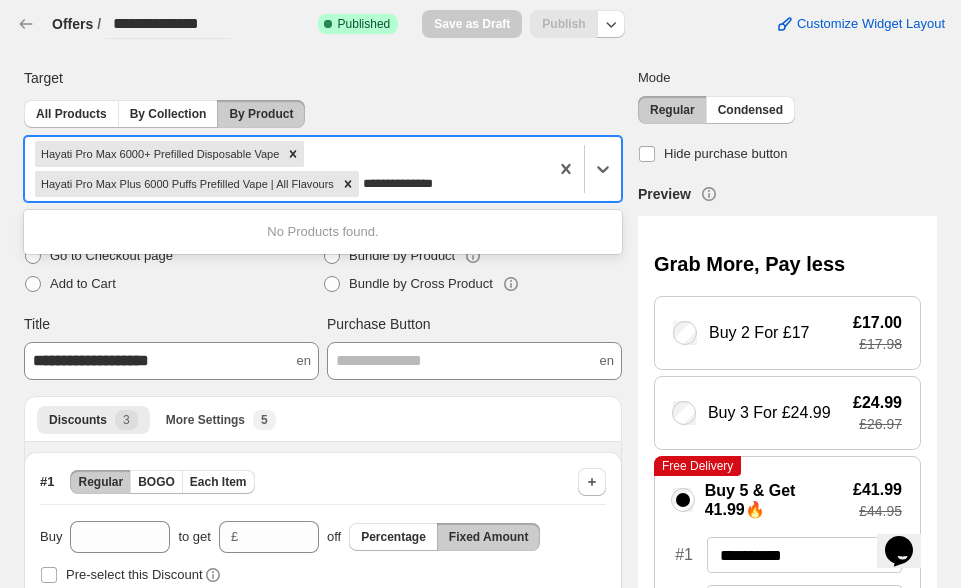 click on "**********" at bounding box center [407, 184] 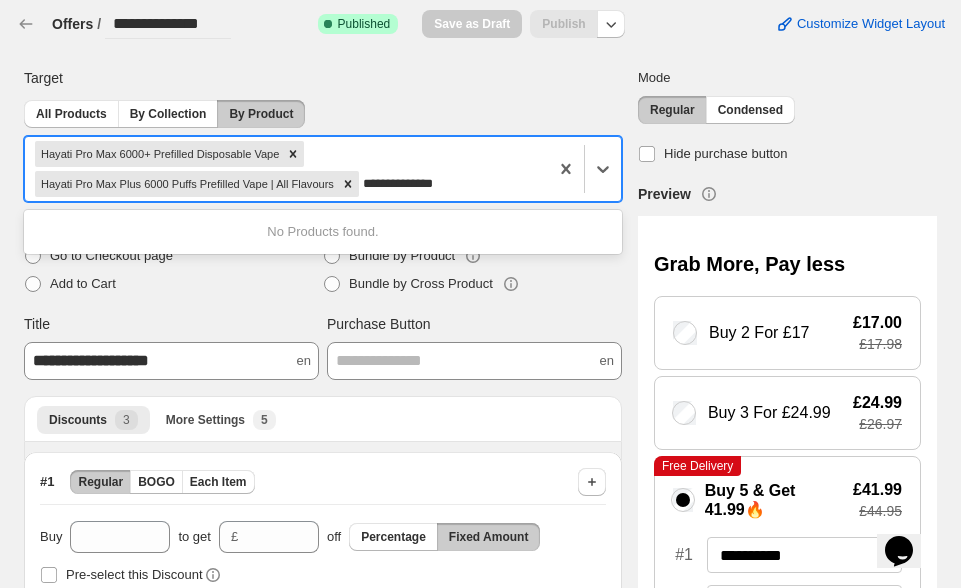 click on "**********" at bounding box center (408, 184) 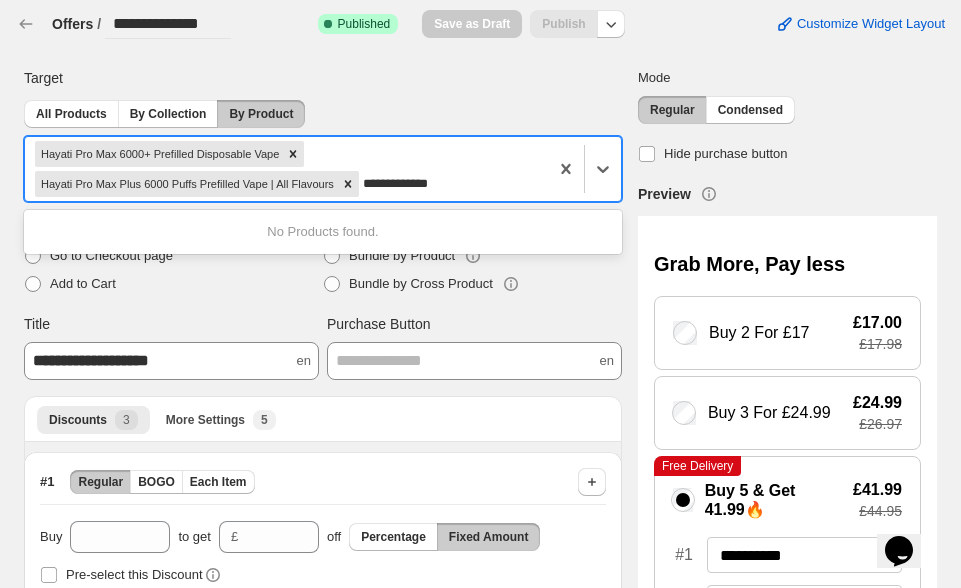 type on "**********" 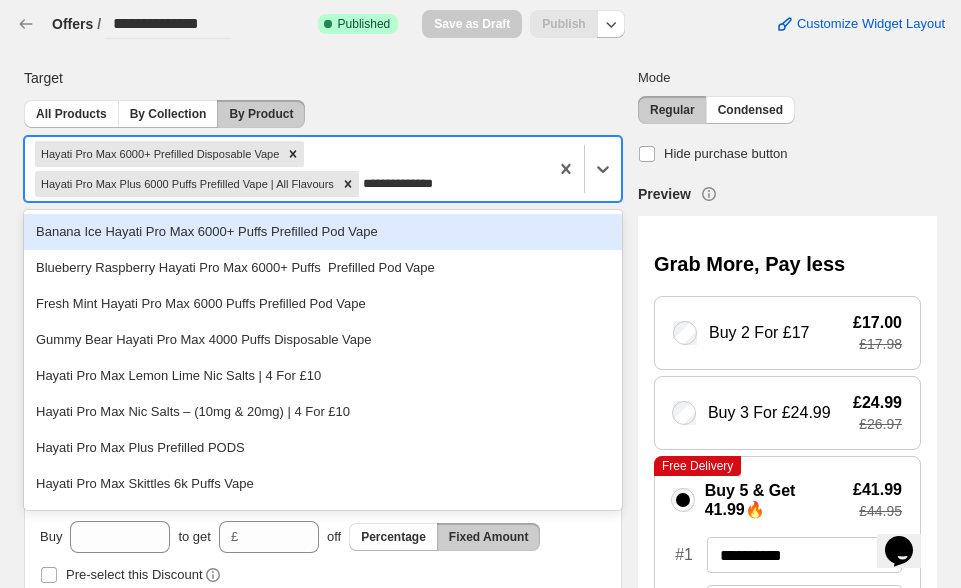 click on "Banana Ice Hayati Pro Max 6000+ Puffs Prefilled Pod Vape" at bounding box center (323, 232) 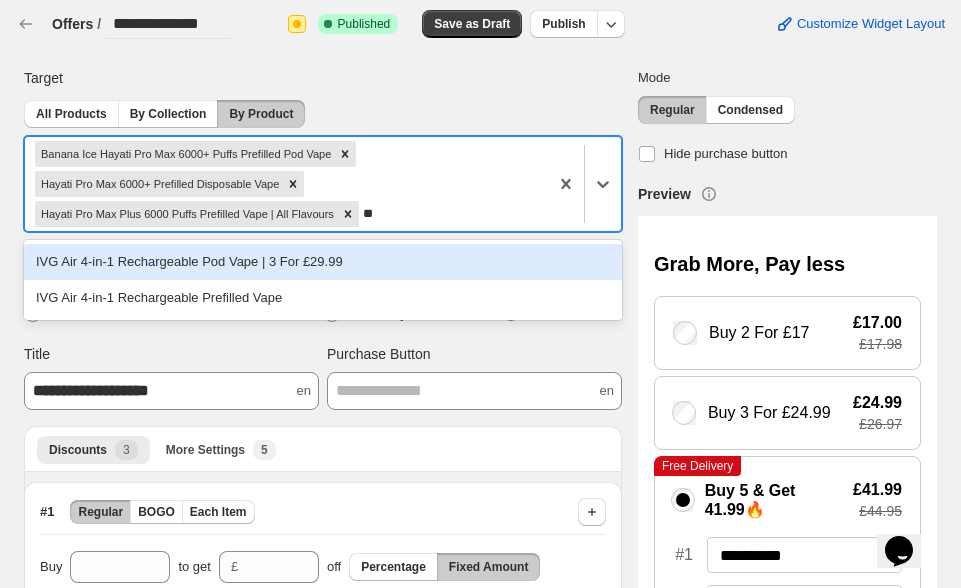 type on "*" 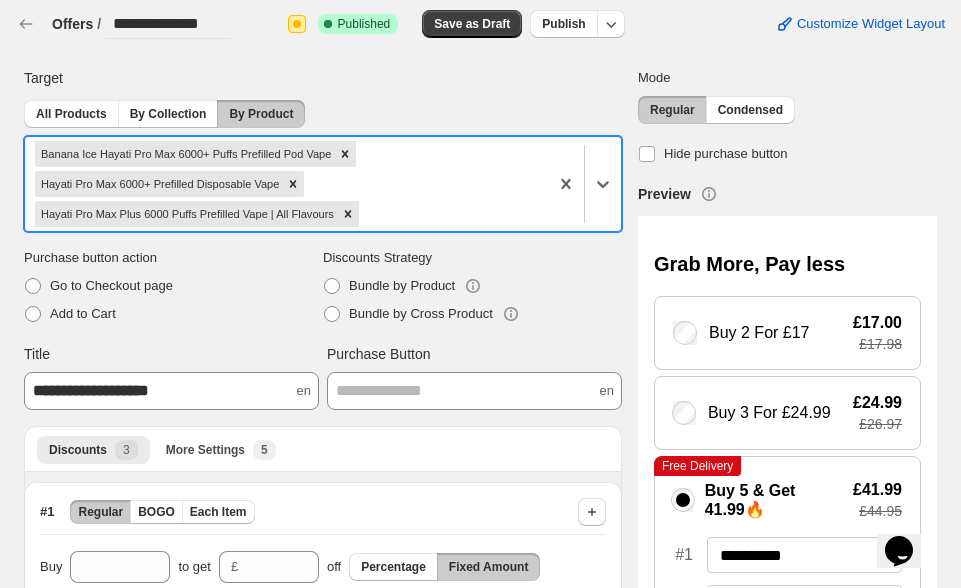drag, startPoint x: 146, startPoint y: 213, endPoint x: 41, endPoint y: 208, distance: 105.11898 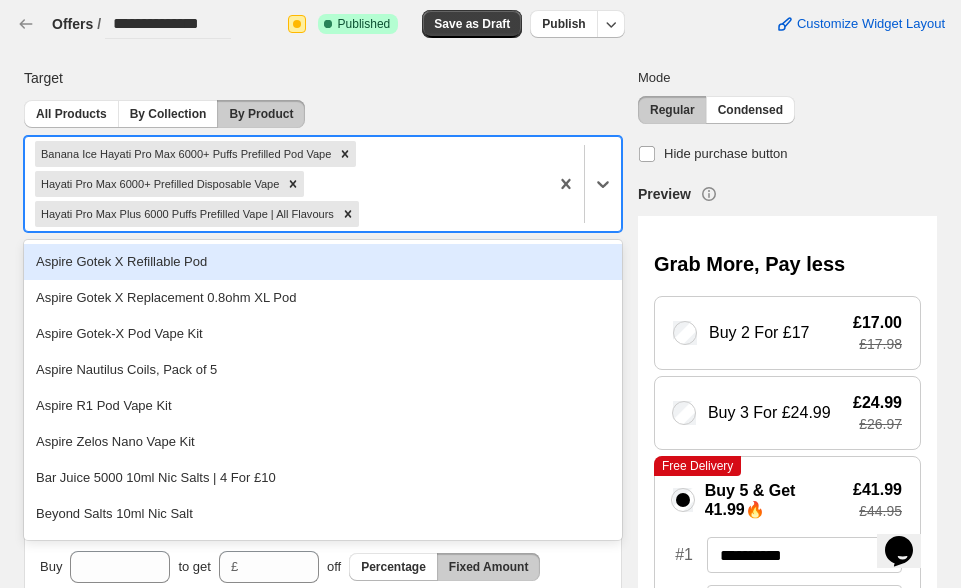click on "Hayati Pro Max Plus 6000 Puffs Prefilled Vape | All Flavours" at bounding box center [186, 214] 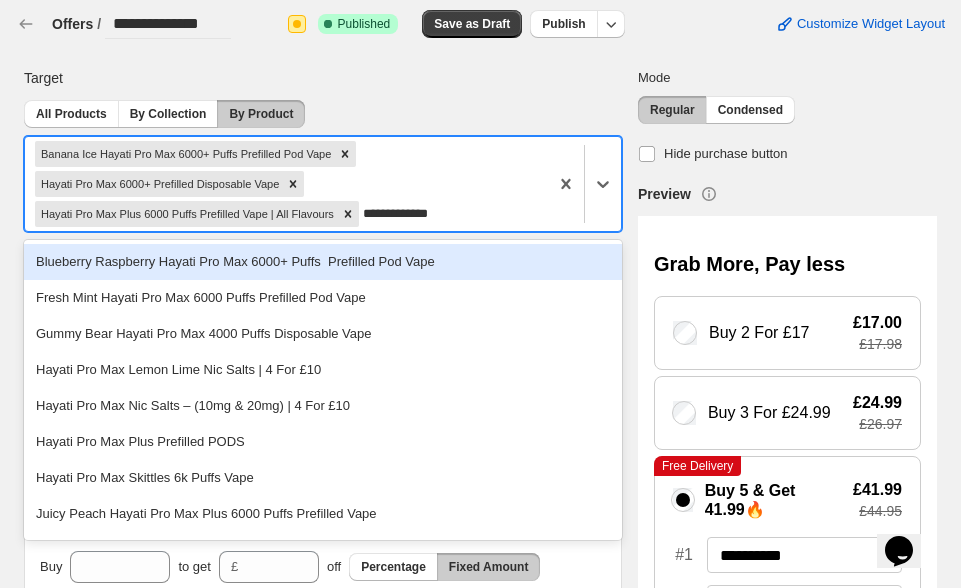 type on "**********" 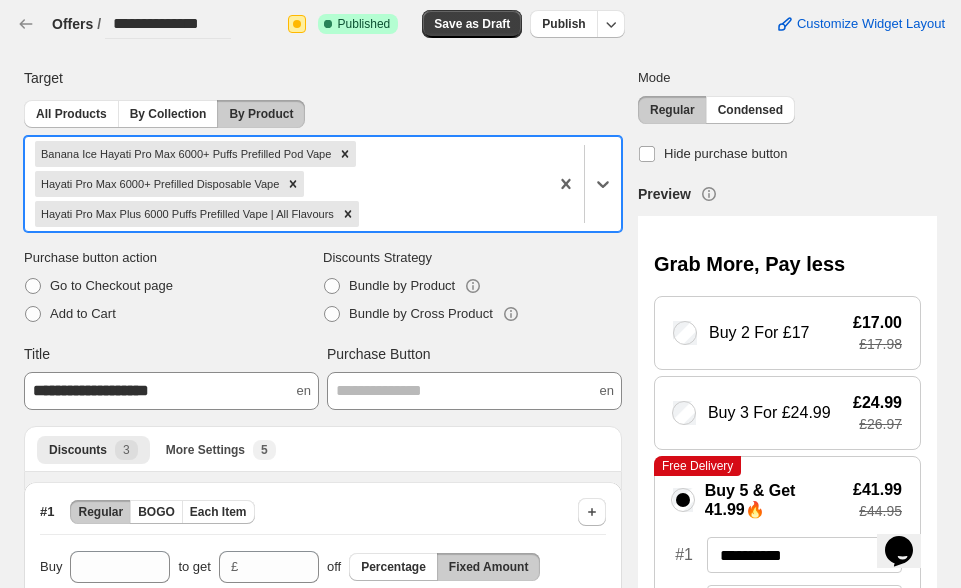 drag, startPoint x: 489, startPoint y: 214, endPoint x: 463, endPoint y: 214, distance: 26 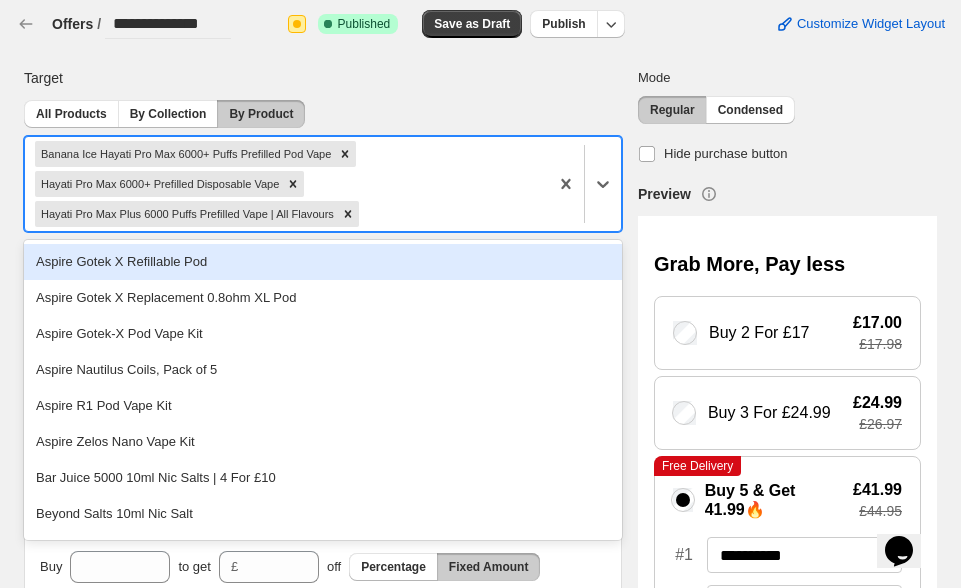 click at bounding box center [450, 214] 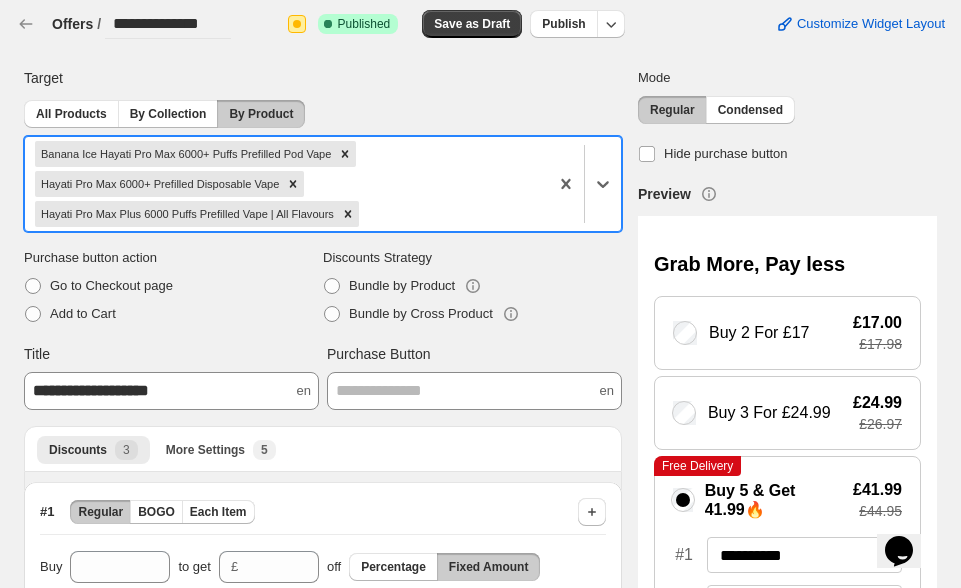 paste on "**********" 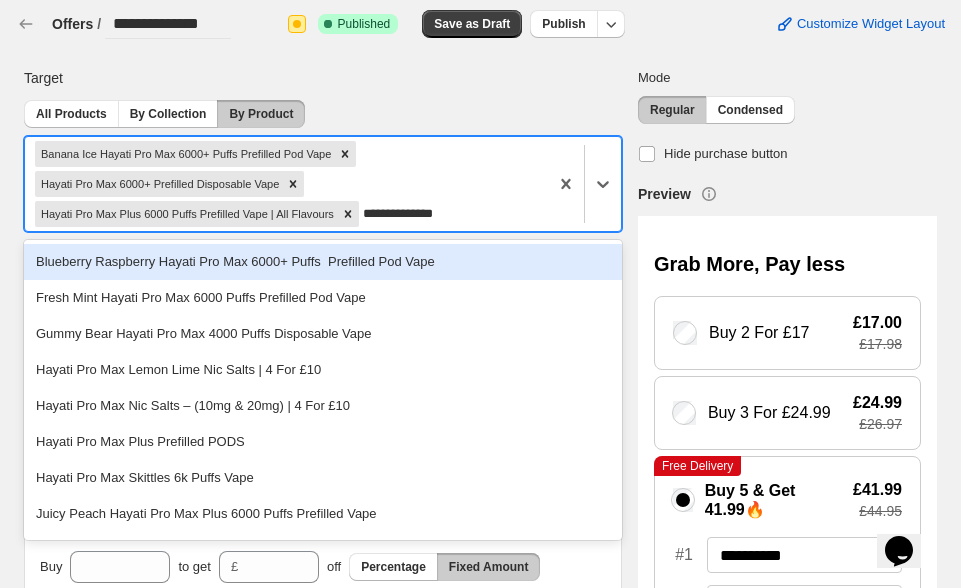 click on "Blueberry Raspberry Hayati Pro Max 6000+ Puffs  Prefilled Pod Vape" at bounding box center [323, 262] 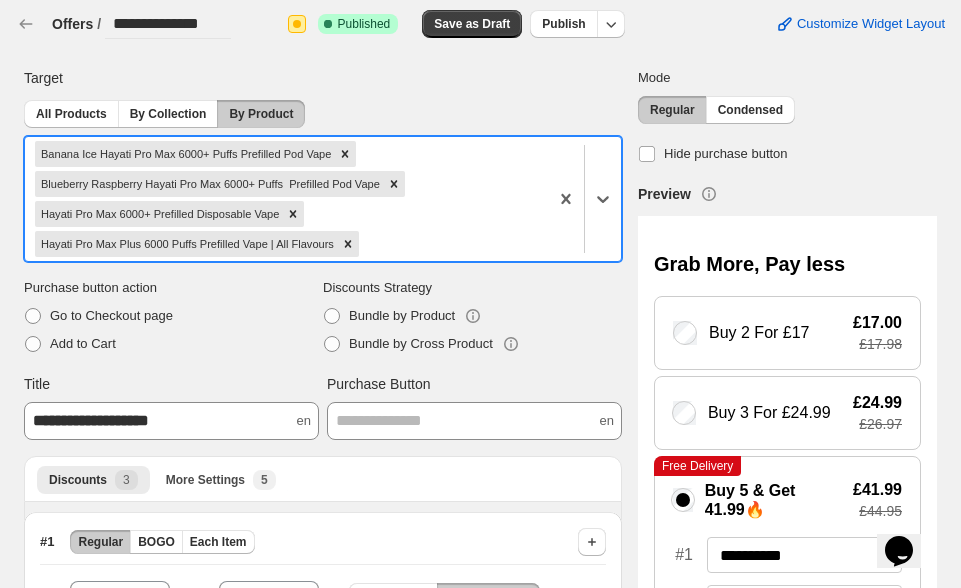 paste on "**********" 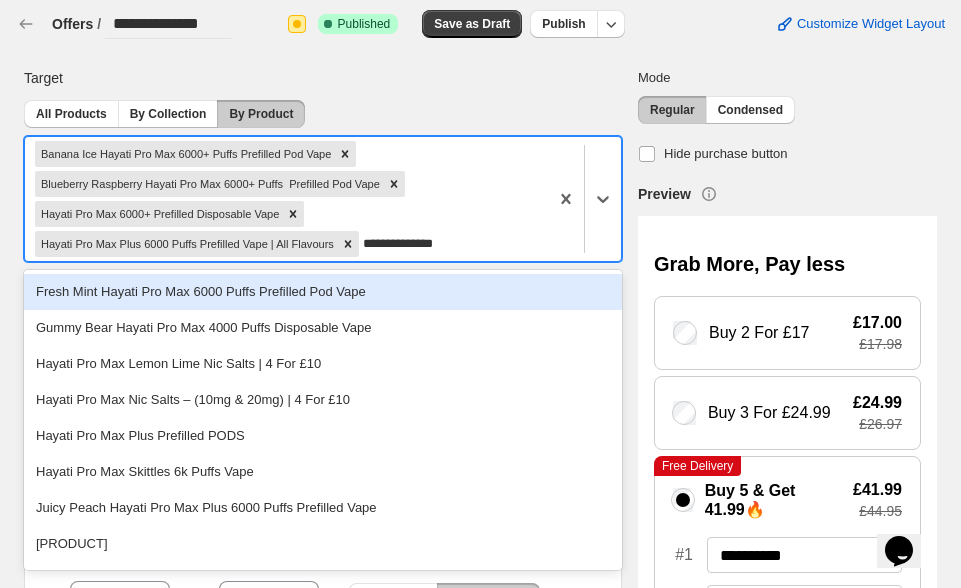 click on "Fresh Mint Hayati Pro Max 6000 Puffs Prefilled Pod Vape" at bounding box center [323, 292] 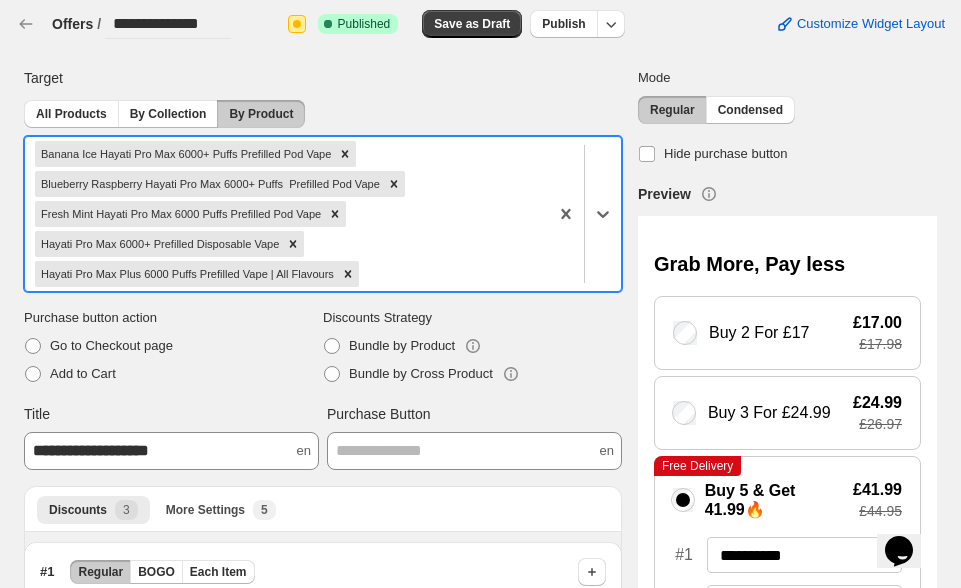 click on "**********" at bounding box center (323, 756) 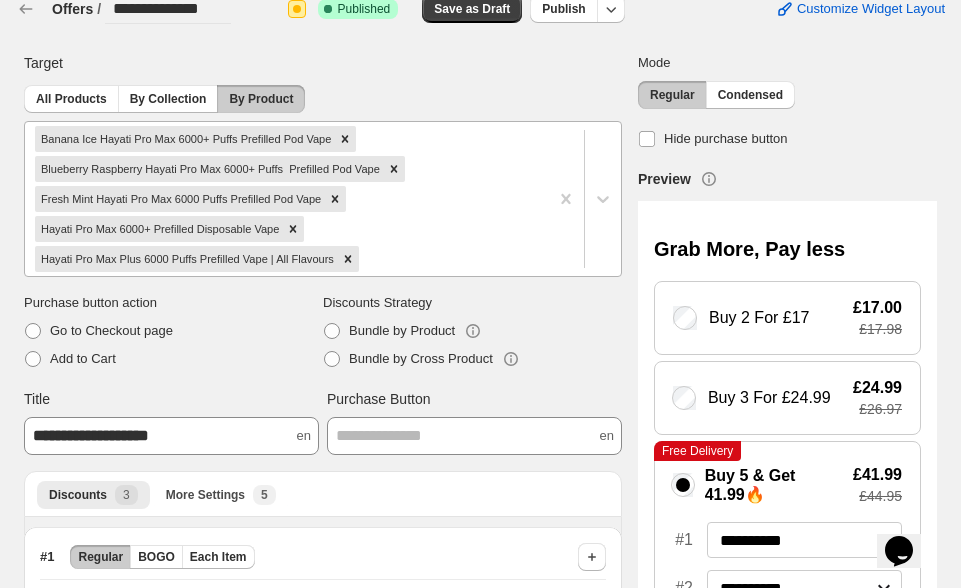 click on "Banana Ice Hayati Pro Max 6000+ Puffs Prefilled Pod Vape Blueberry Raspberry Hayati Pro Max 6000+ Puffs  Prefilled Pod Vape Fresh Mint Hayati Pro Max 6000 Puffs Prefilled Pod Vape Hayati Pro Max 6000+ Prefilled Disposable Vape Hayati Pro Max Plus 6000 Puffs Prefilled Vape | All Flavours" at bounding box center (286, 199) 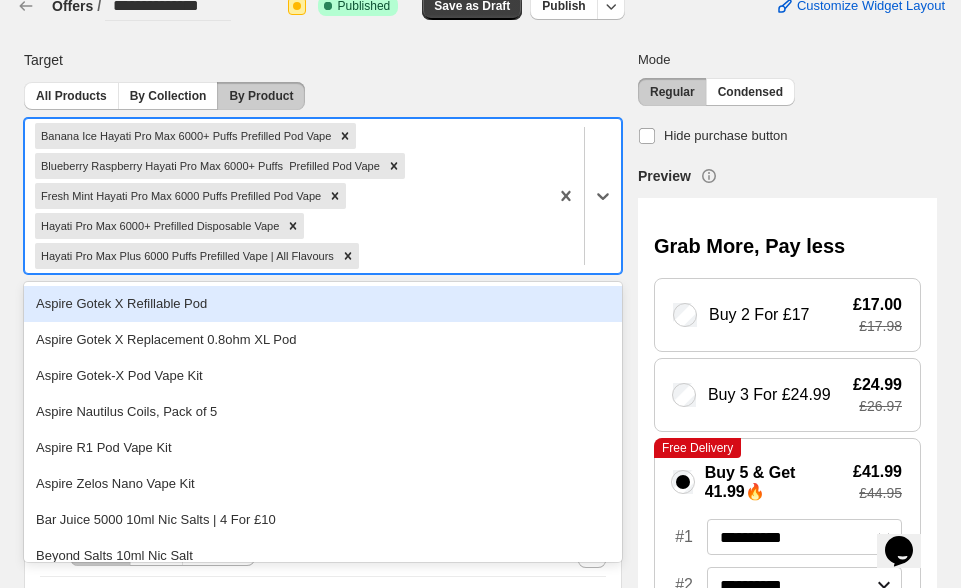 scroll, scrollTop: 20, scrollLeft: 0, axis: vertical 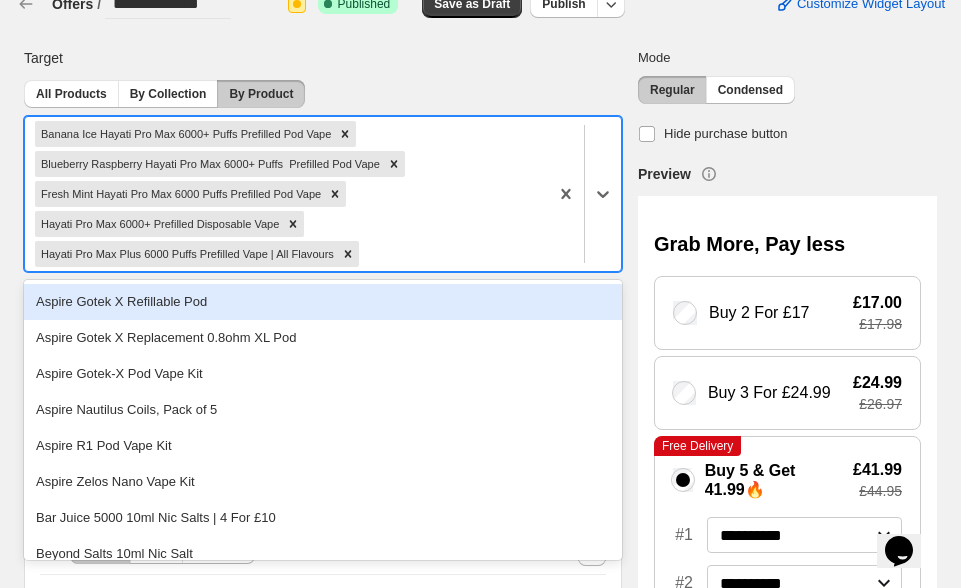 paste on "**********" 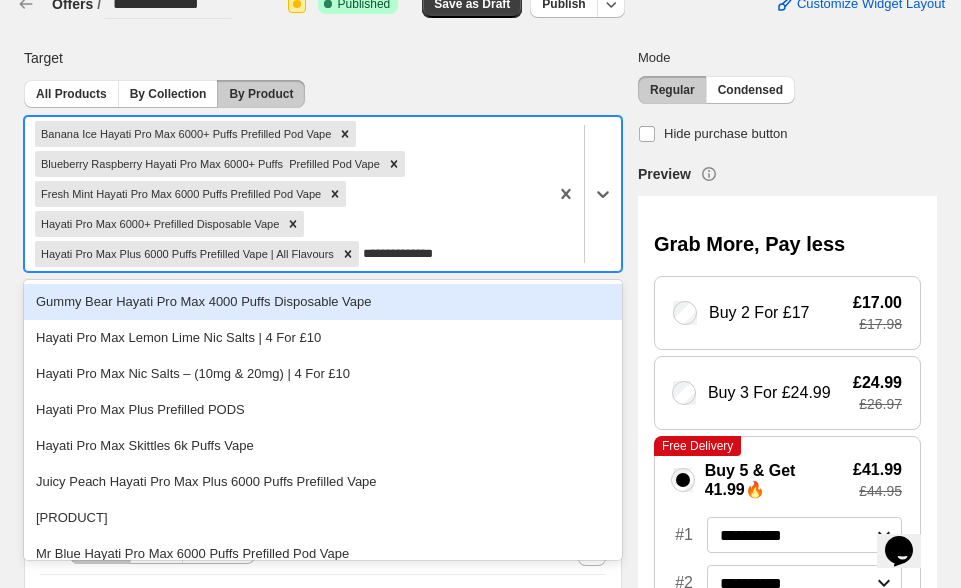 click on "Gummy Bear Hayati Pro Max 4000 Puffs Disposable Vape" at bounding box center [323, 302] 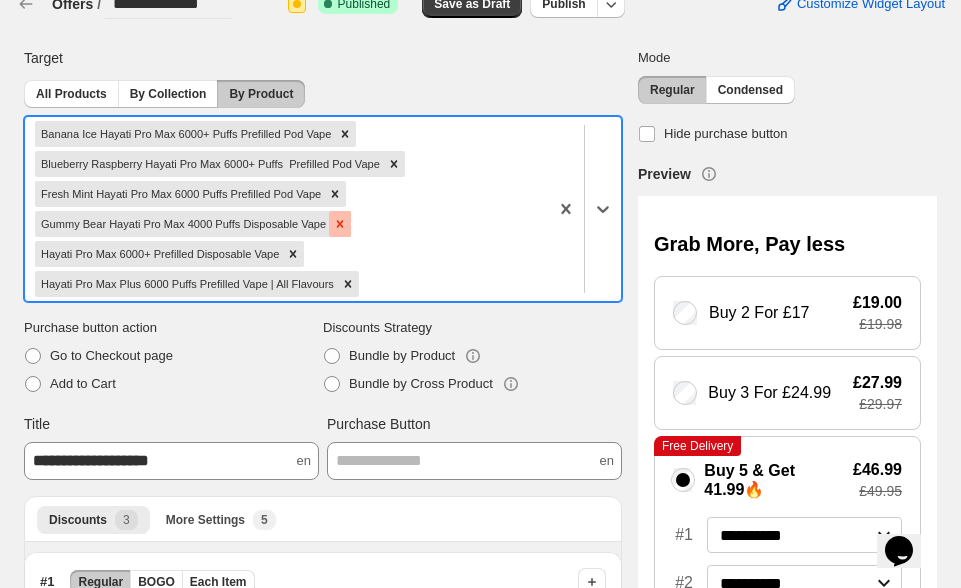 click 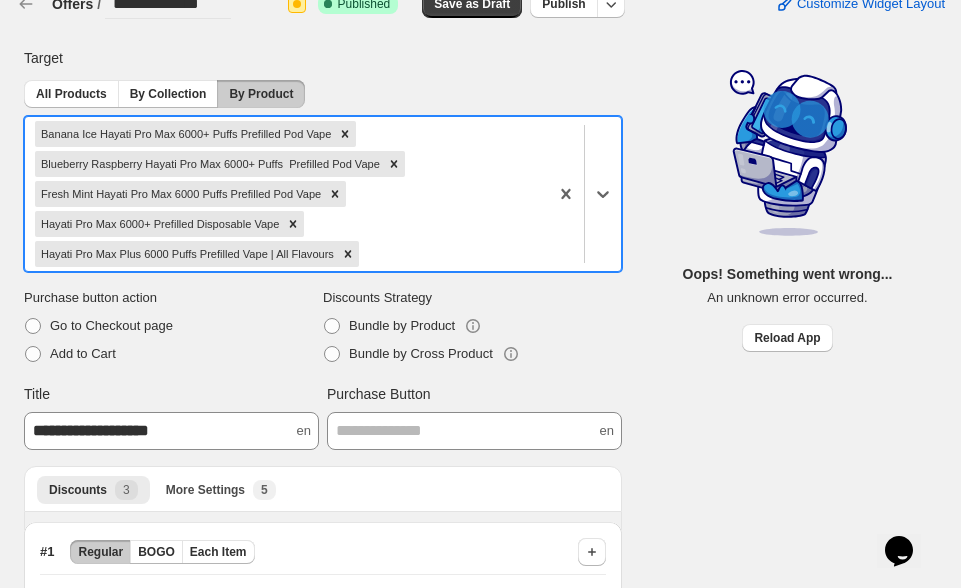 paste on "**********" 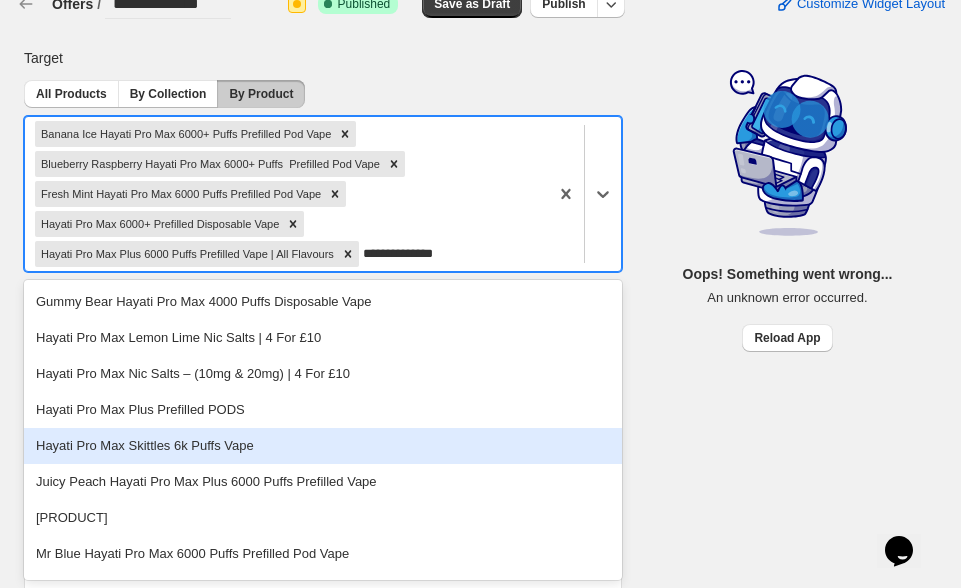 click on "Hayati Pro Max Skittles 6k Puffs Vape" at bounding box center (323, 446) 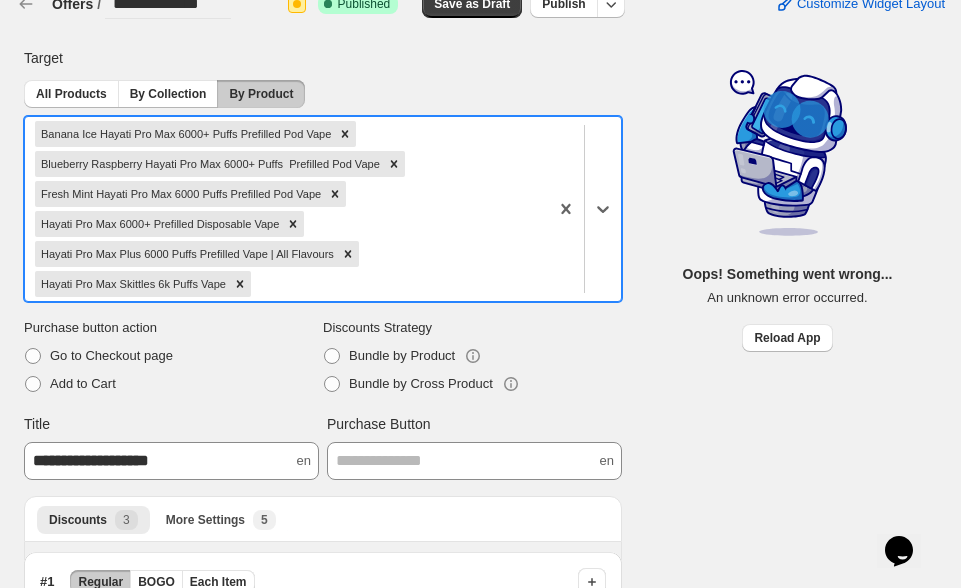 paste on "**********" 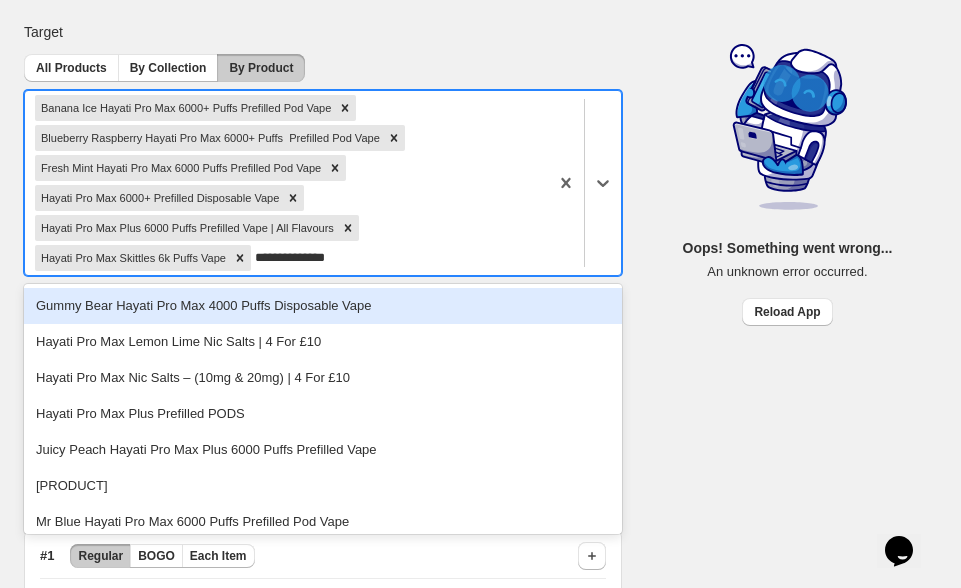 scroll, scrollTop: 50, scrollLeft: 0, axis: vertical 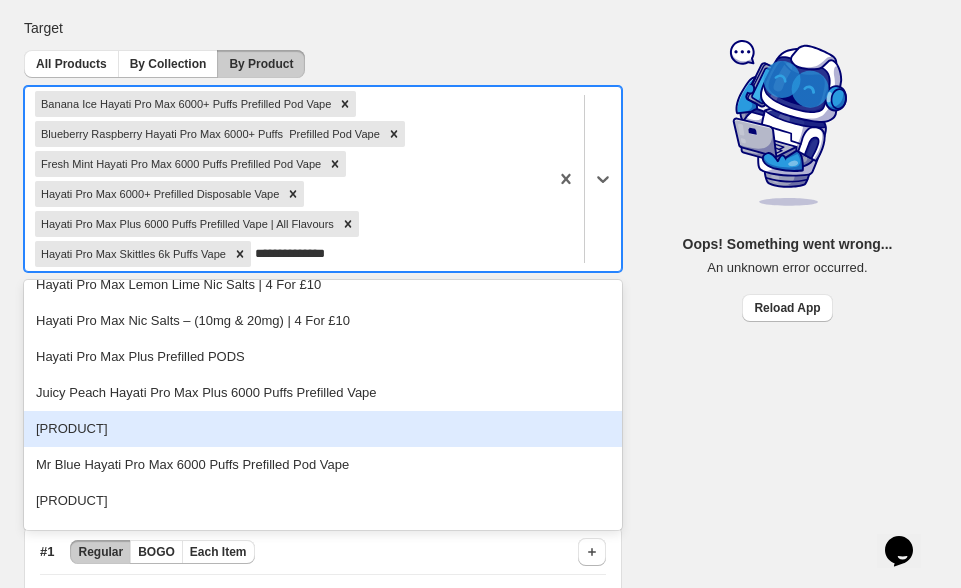 click on "[PRODUCT]" at bounding box center (323, 429) 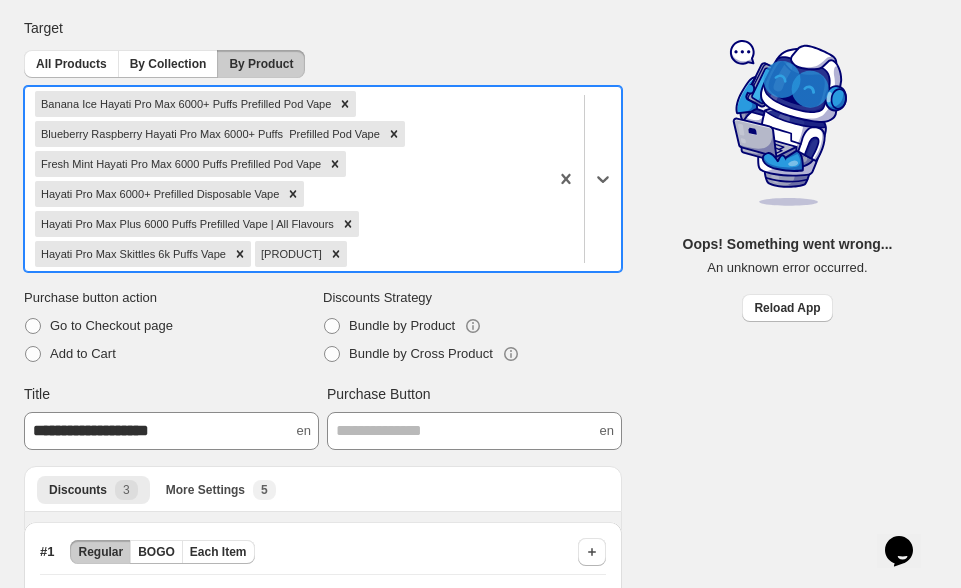 click on "Title" at bounding box center [171, 394] 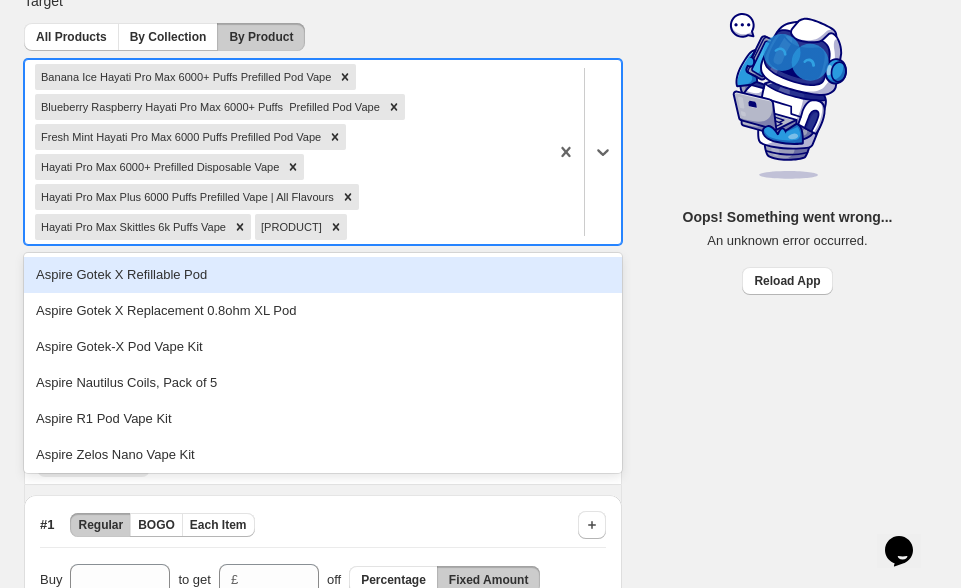 click on "[PRODUCT], [PRODUCT], [PRODUCT], [PRODUCT], [PRODUCT], [PRODUCT], [PRODUCT]" at bounding box center (286, 152) 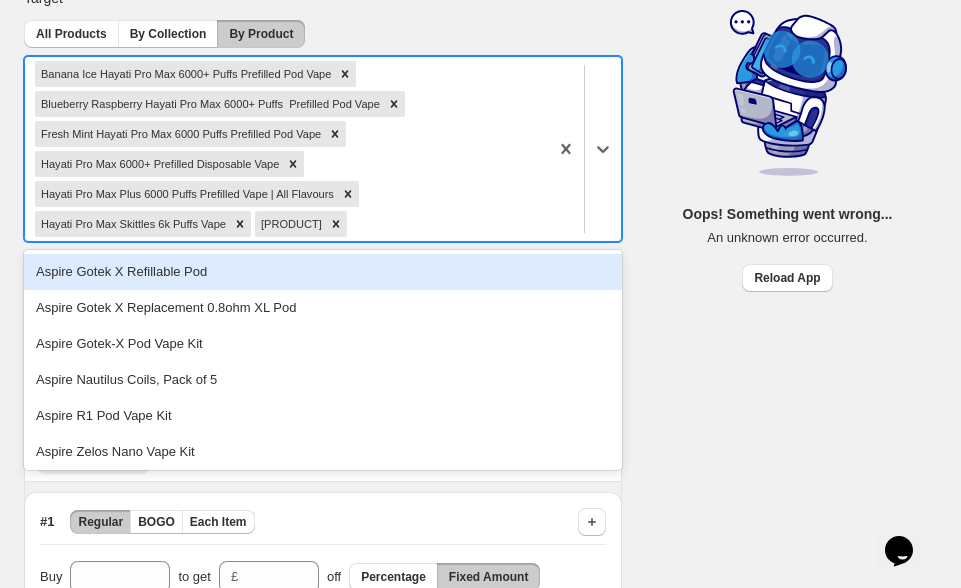 paste on "**********" 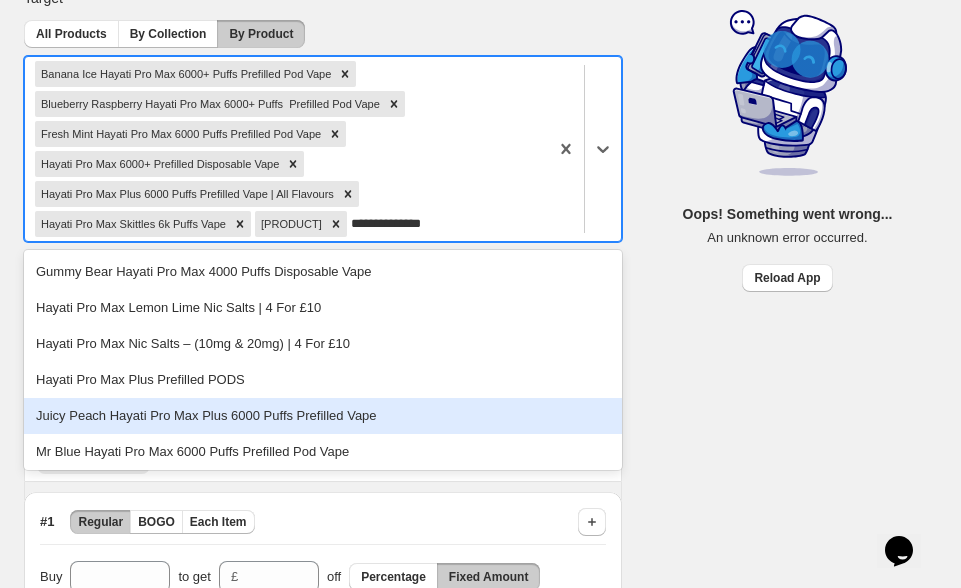 scroll, scrollTop: 76, scrollLeft: 0, axis: vertical 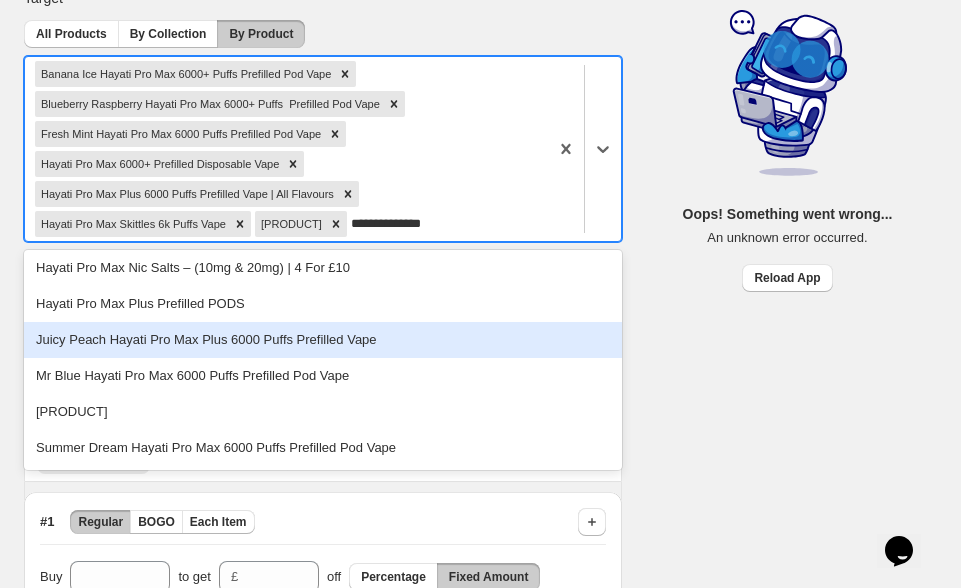 click on "Juicy Peach Hayati Pro Max Plus 6000 Puffs Prefilled  Vape" at bounding box center (323, 340) 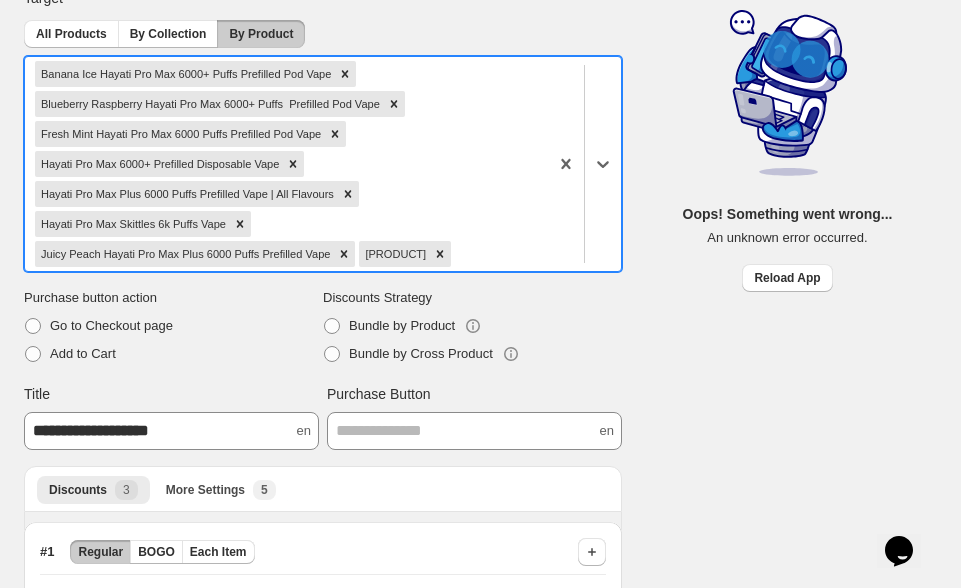 paste on "**********" 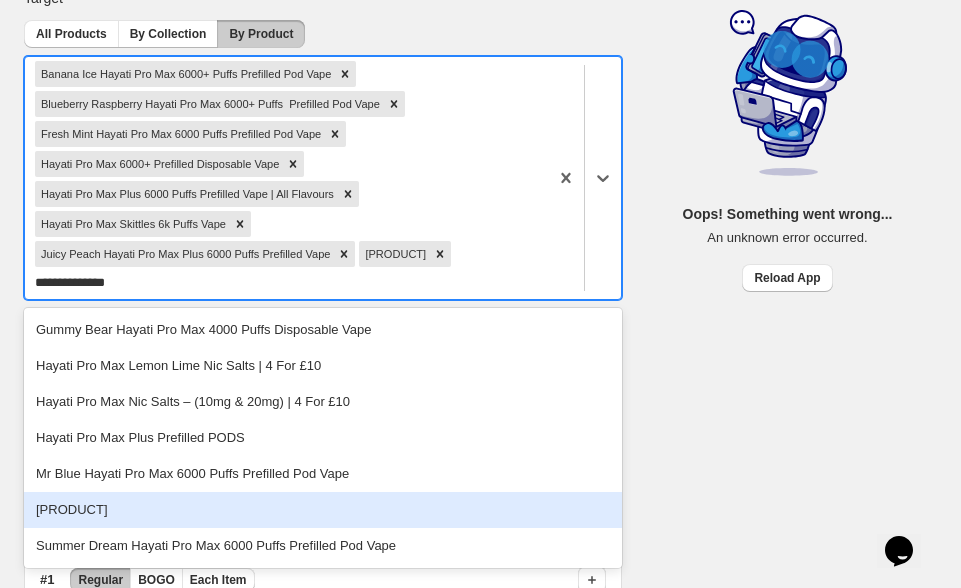 click on "[PRODUCT]" at bounding box center (323, 510) 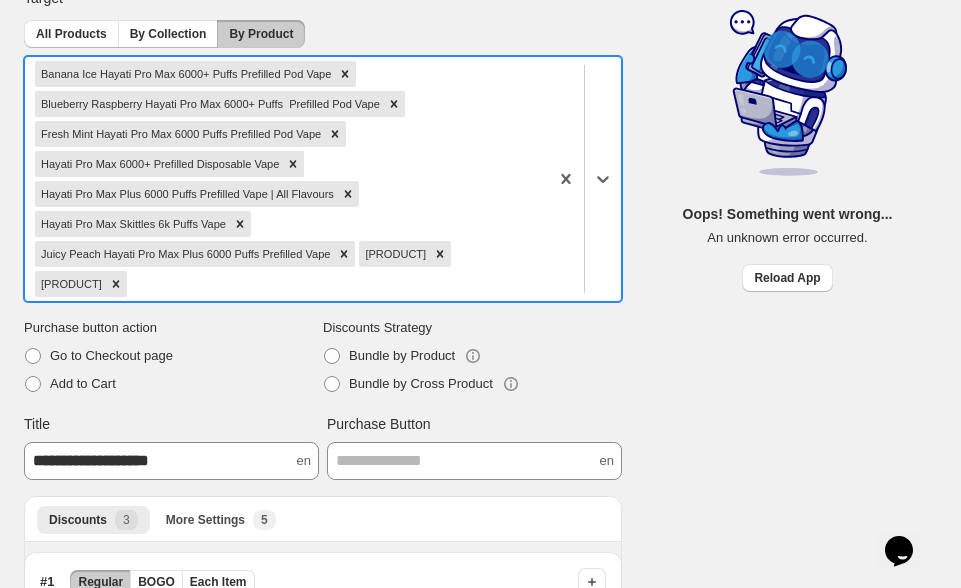 paste on "**********" 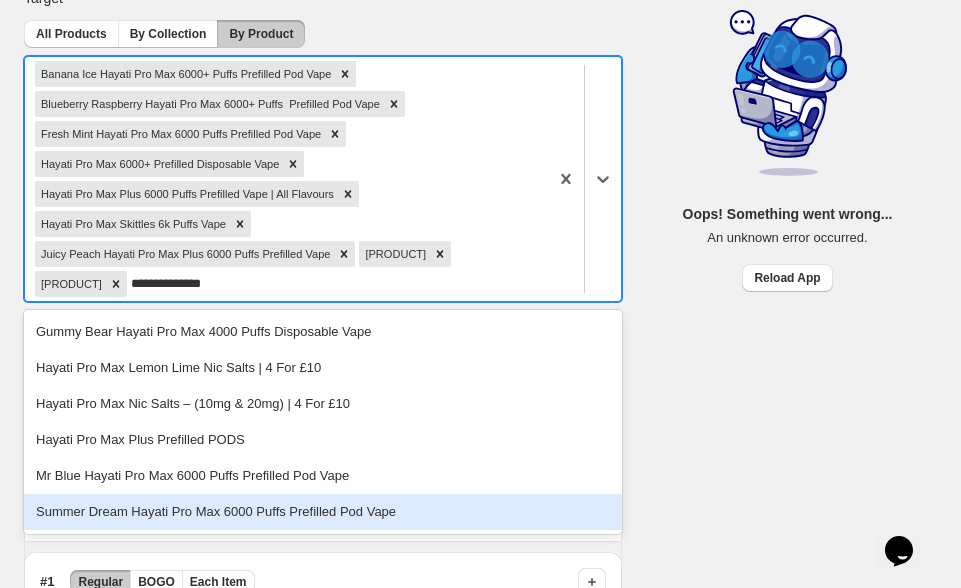 click on "Summer Dream Hayati Pro Max 6000 Puffs Prefilled Pod Vape" at bounding box center [323, 512] 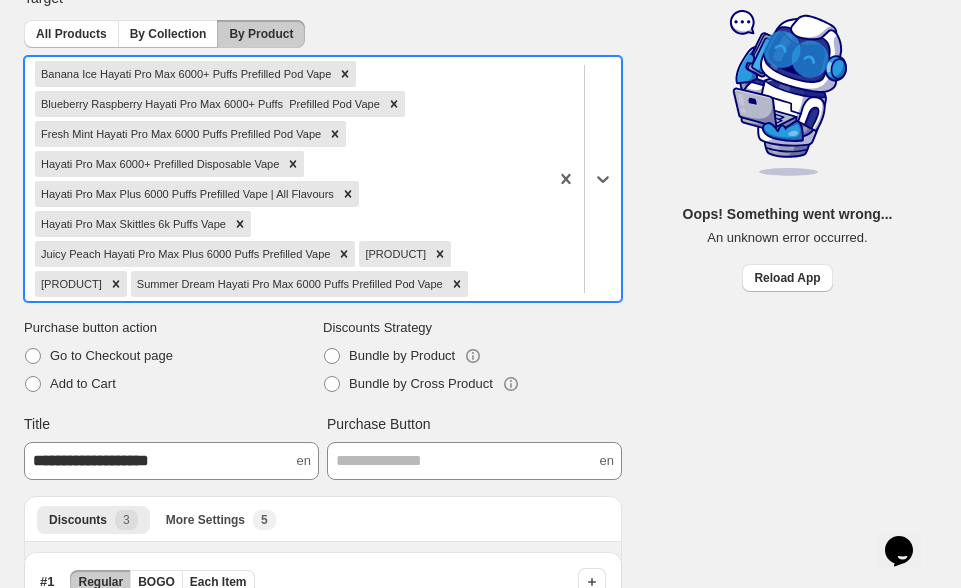 paste on "**********" 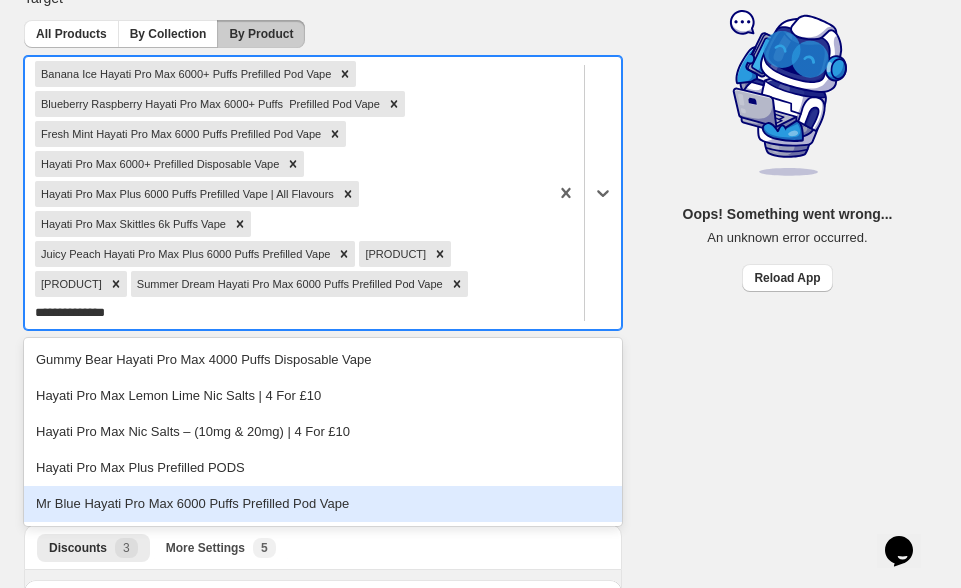 click on "Mr Blue Hayati Pro Max 6000 Puffs Prefilled Pod Vape" at bounding box center [323, 504] 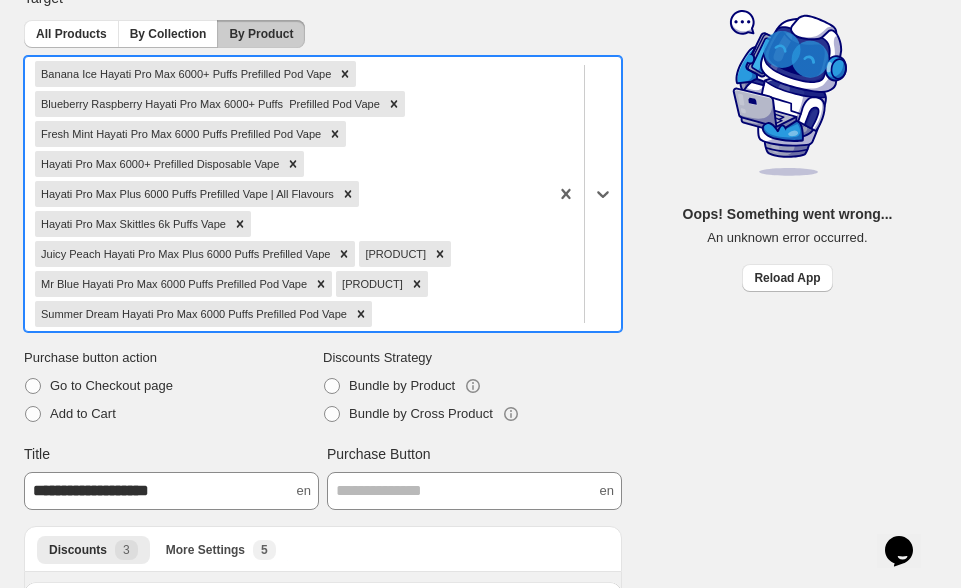 scroll, scrollTop: 0, scrollLeft: 0, axis: both 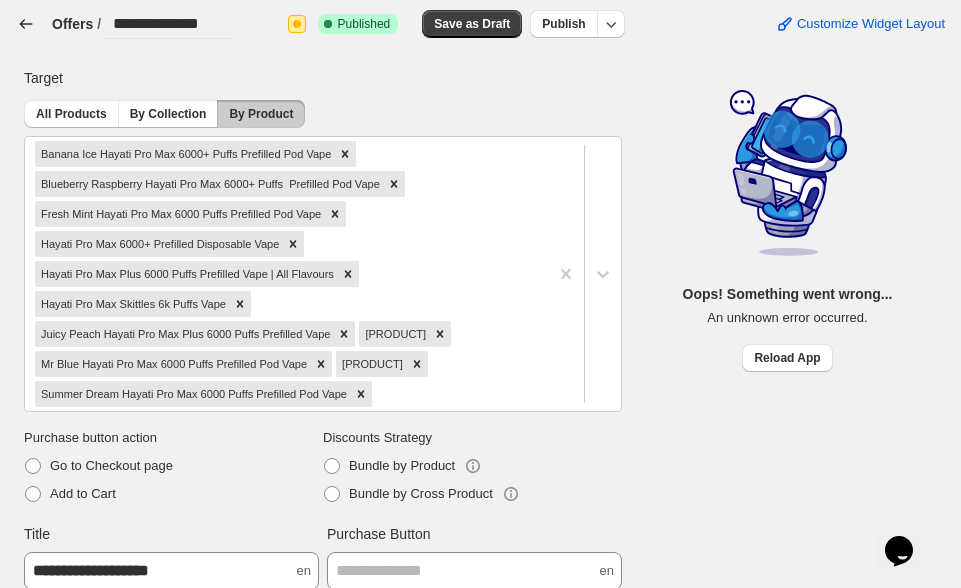 click 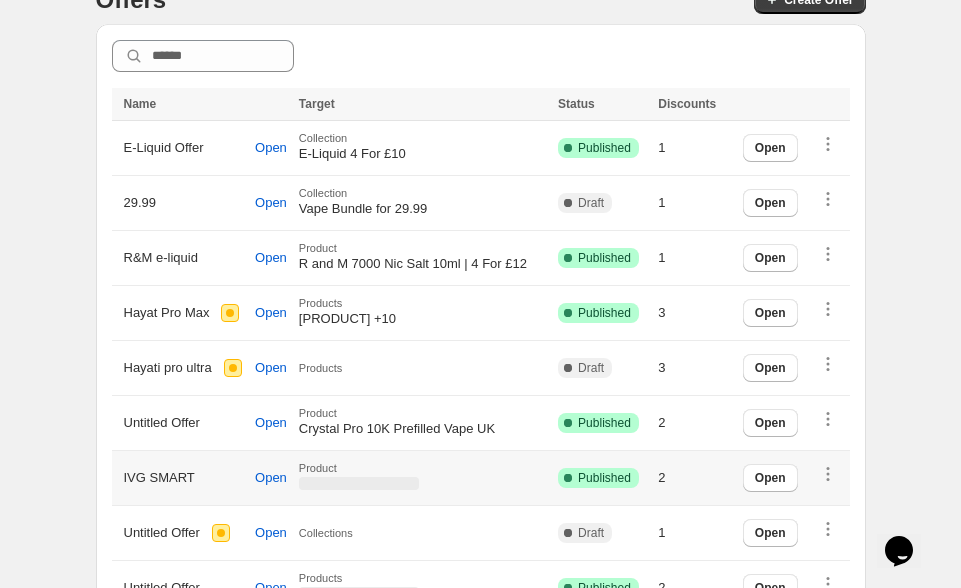 scroll, scrollTop: 780, scrollLeft: 0, axis: vertical 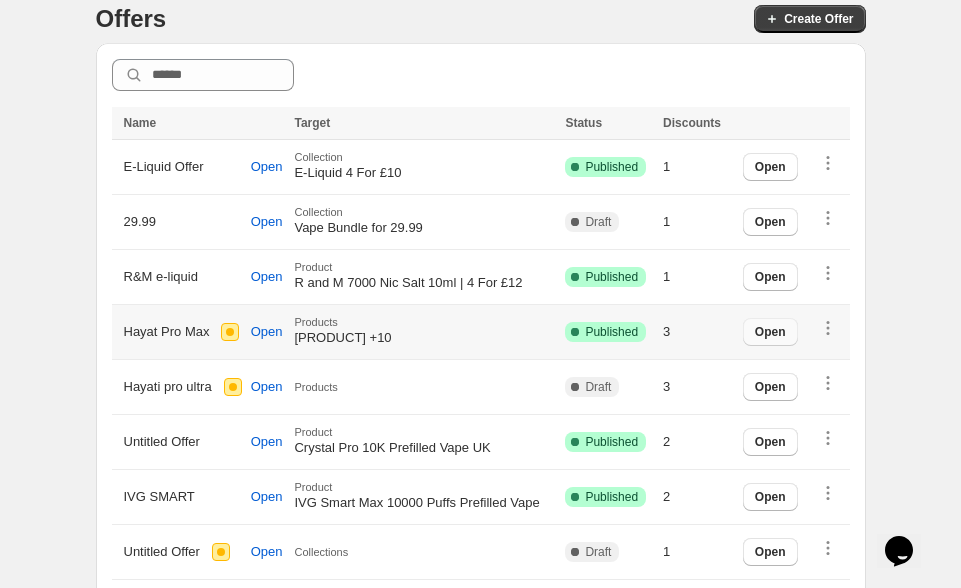 click on "Open" at bounding box center [770, 332] 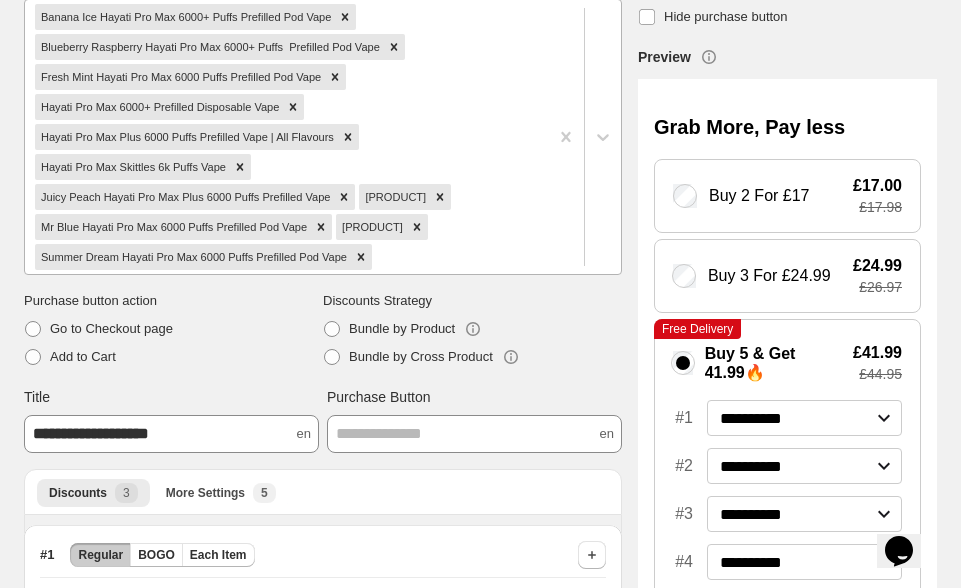 scroll, scrollTop: 0, scrollLeft: 0, axis: both 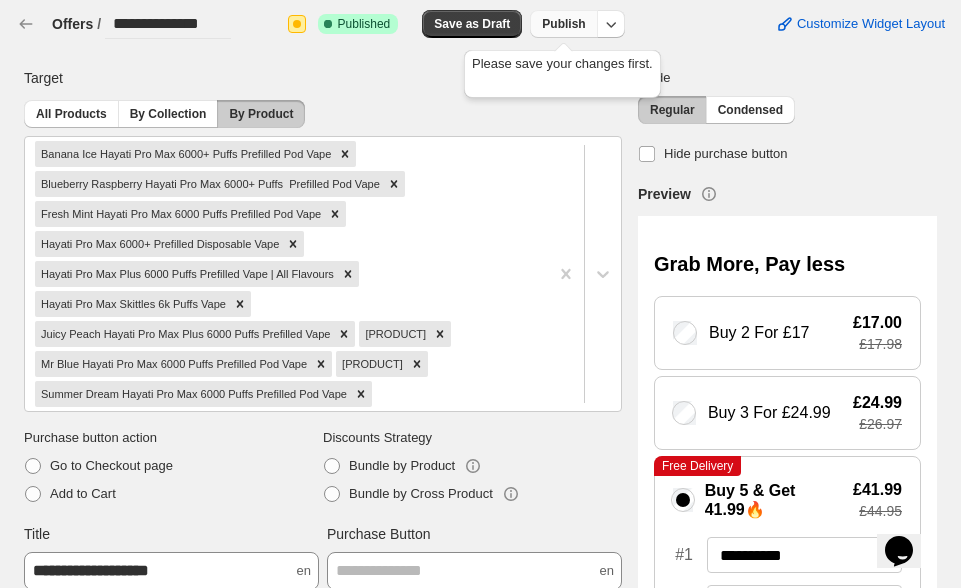 click on "Publish" at bounding box center [563, 24] 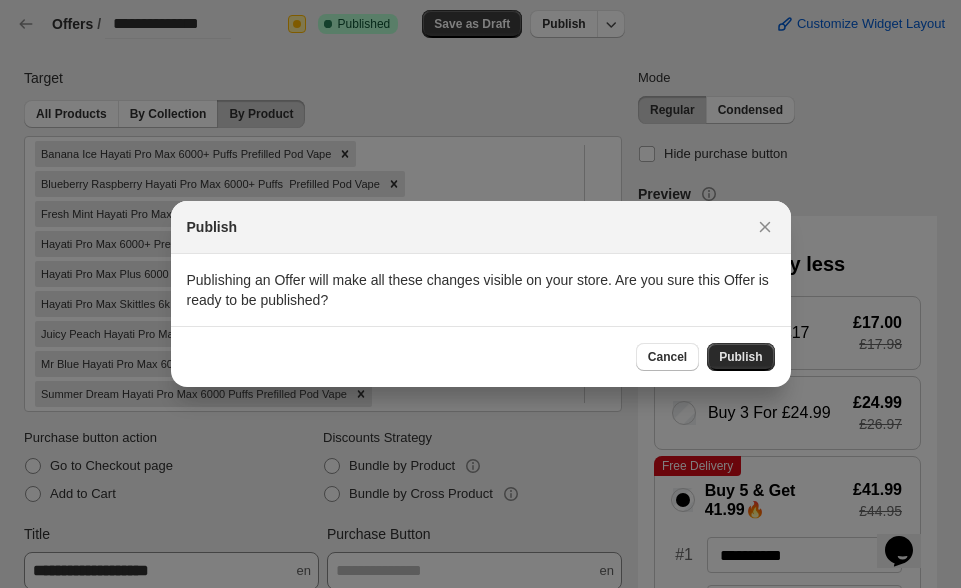 click on "Publish" at bounding box center (740, 357) 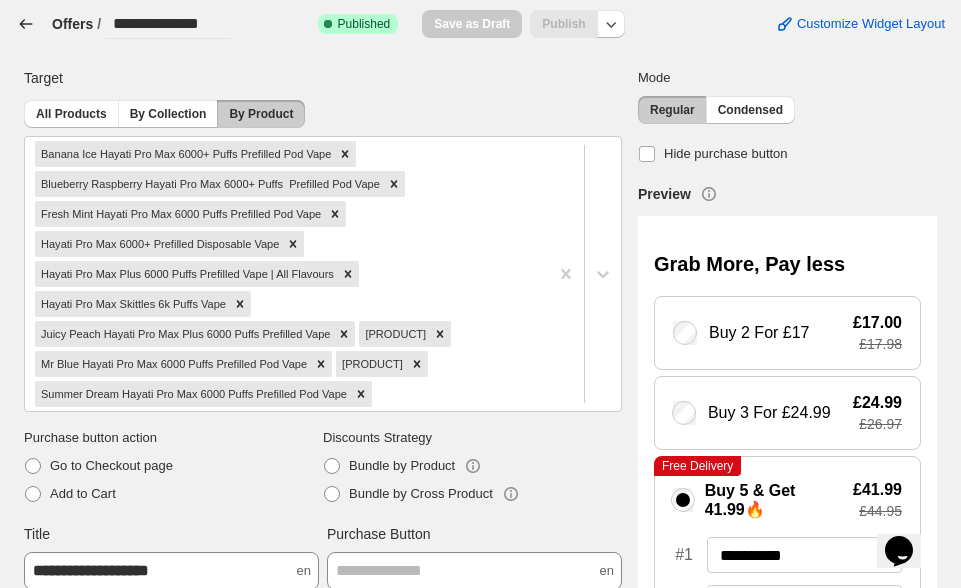 click 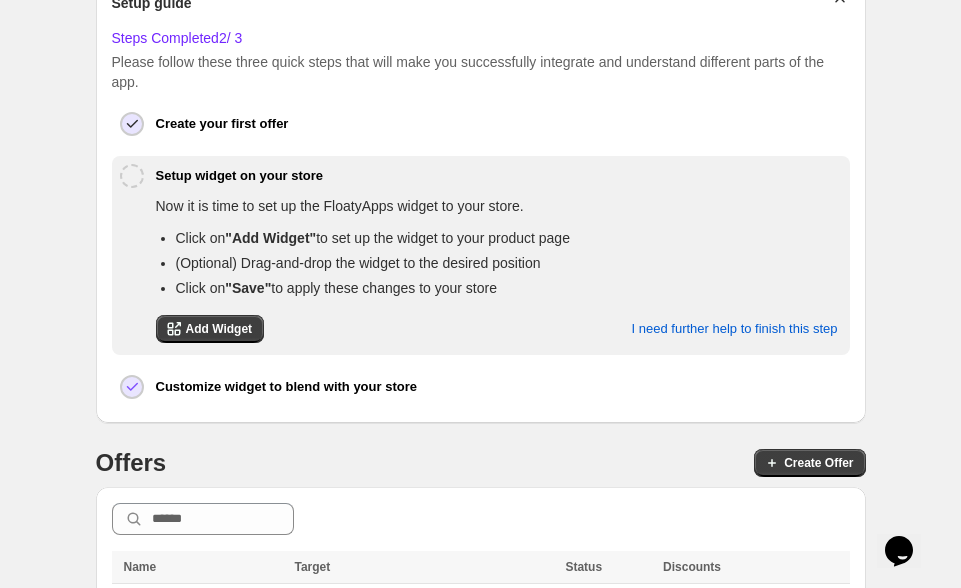scroll, scrollTop: 368, scrollLeft: 0, axis: vertical 